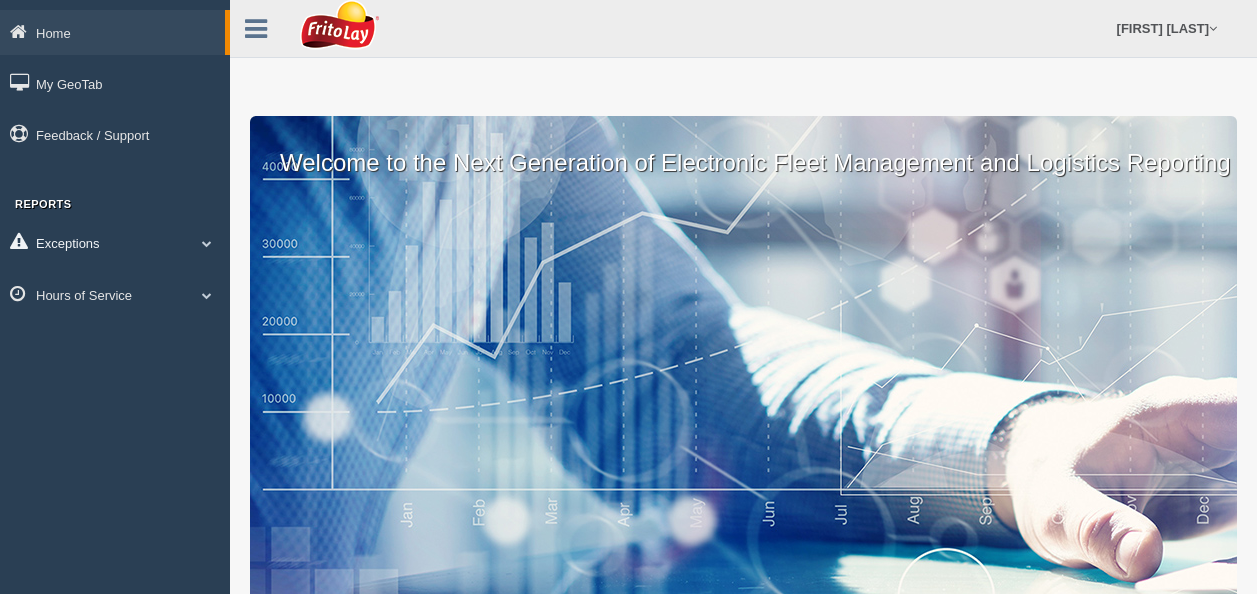 scroll, scrollTop: 0, scrollLeft: 0, axis: both 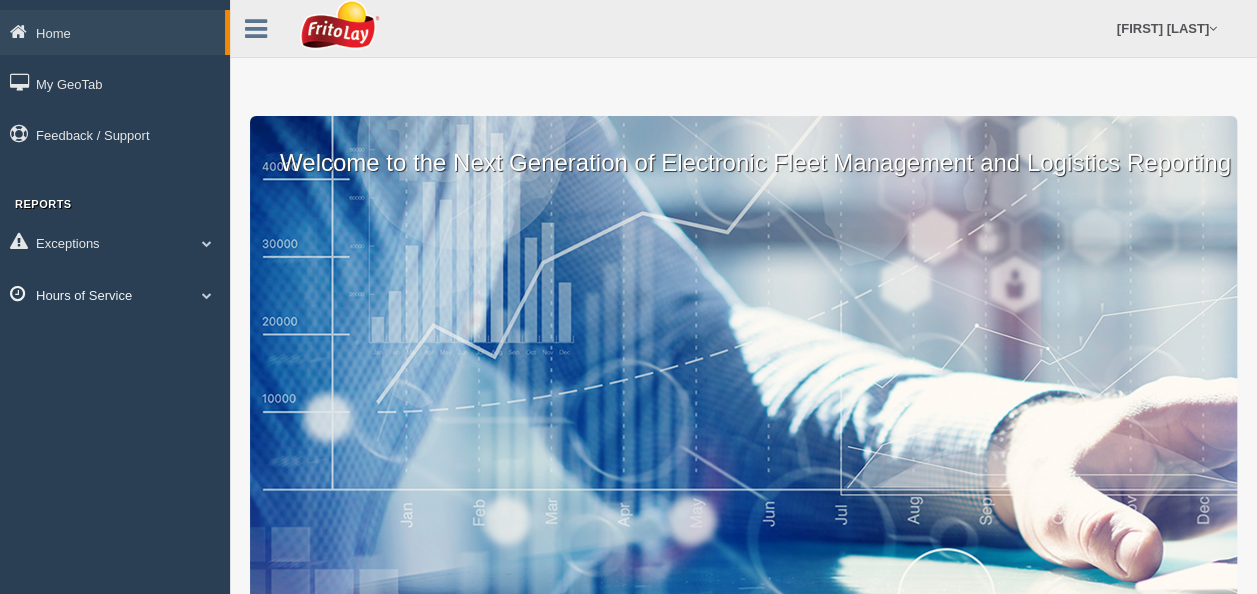 click on "Hours of Service" at bounding box center [115, 294] 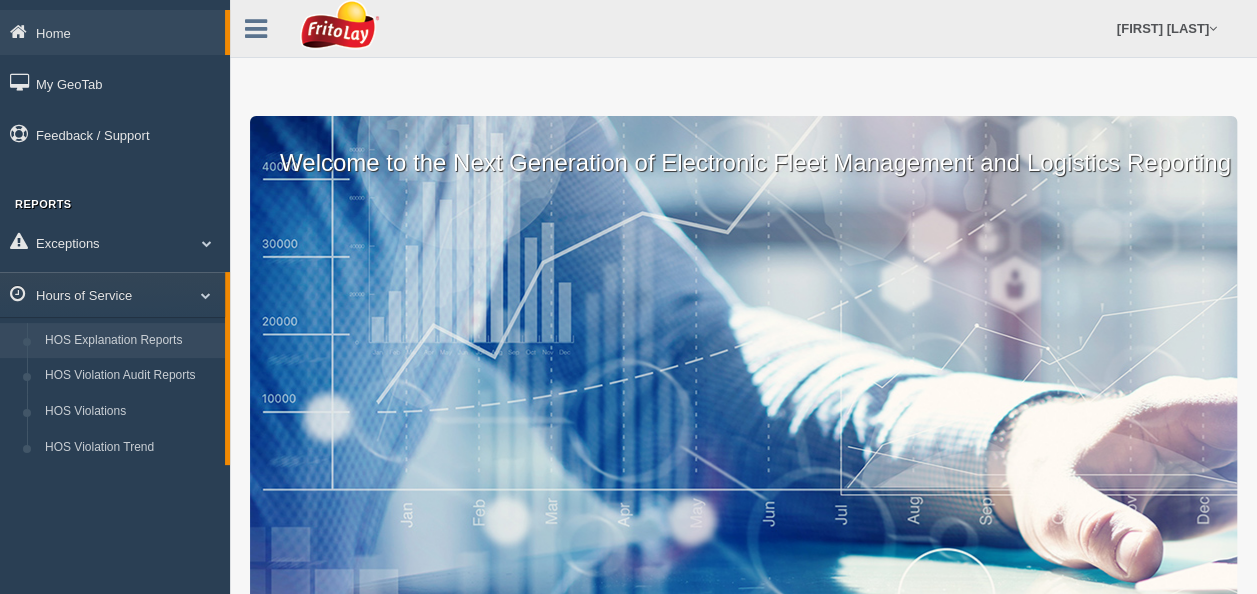 click on "HOS Explanation Reports" at bounding box center [130, 341] 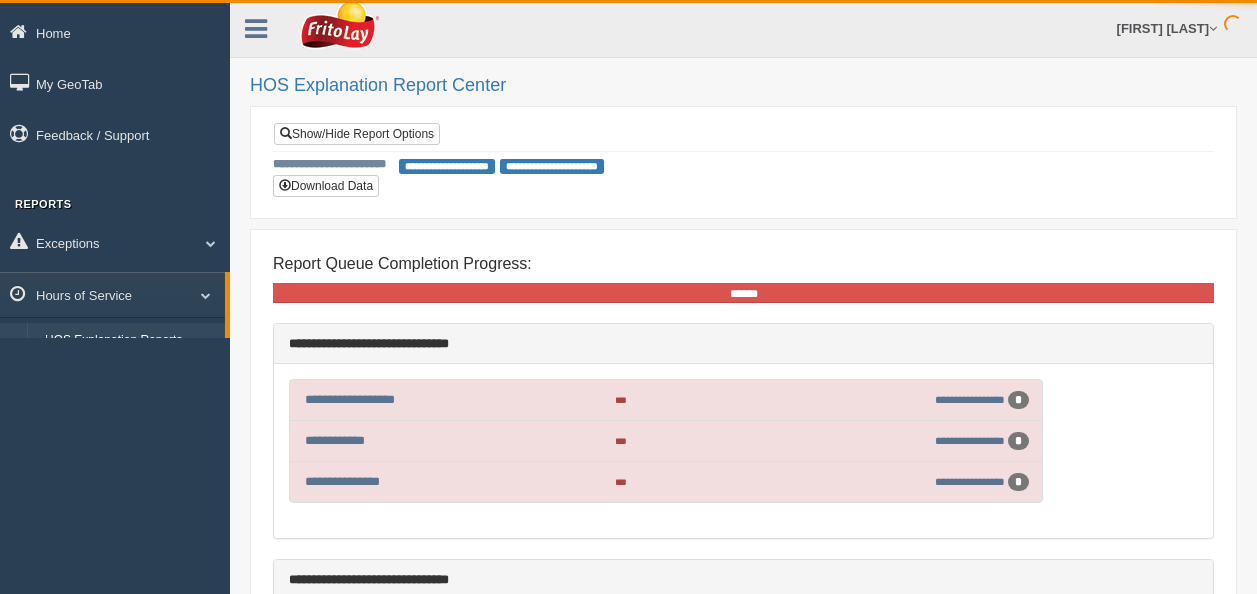 scroll, scrollTop: 0, scrollLeft: 0, axis: both 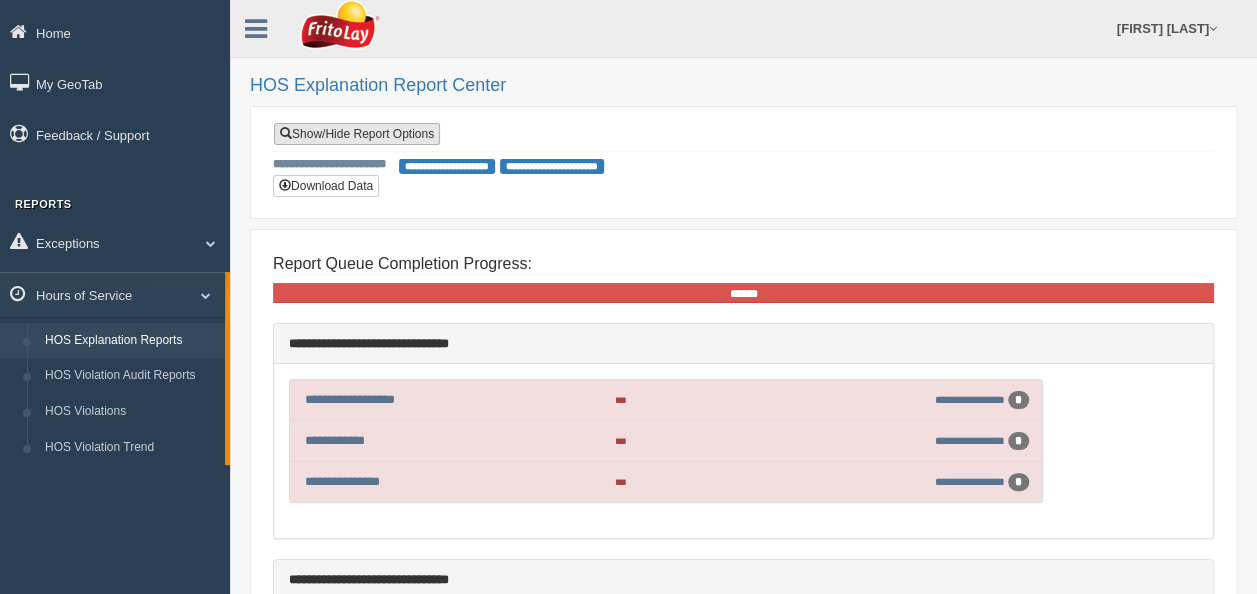 click on "Show/Hide Report Options" at bounding box center (357, 134) 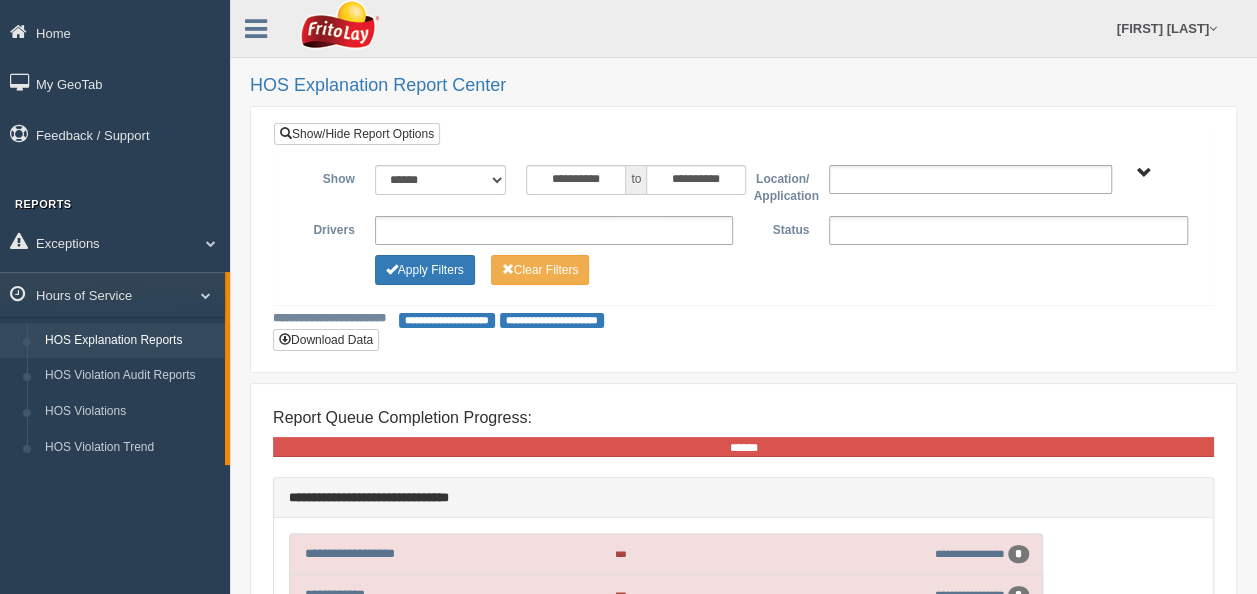 click at bounding box center [554, 230] 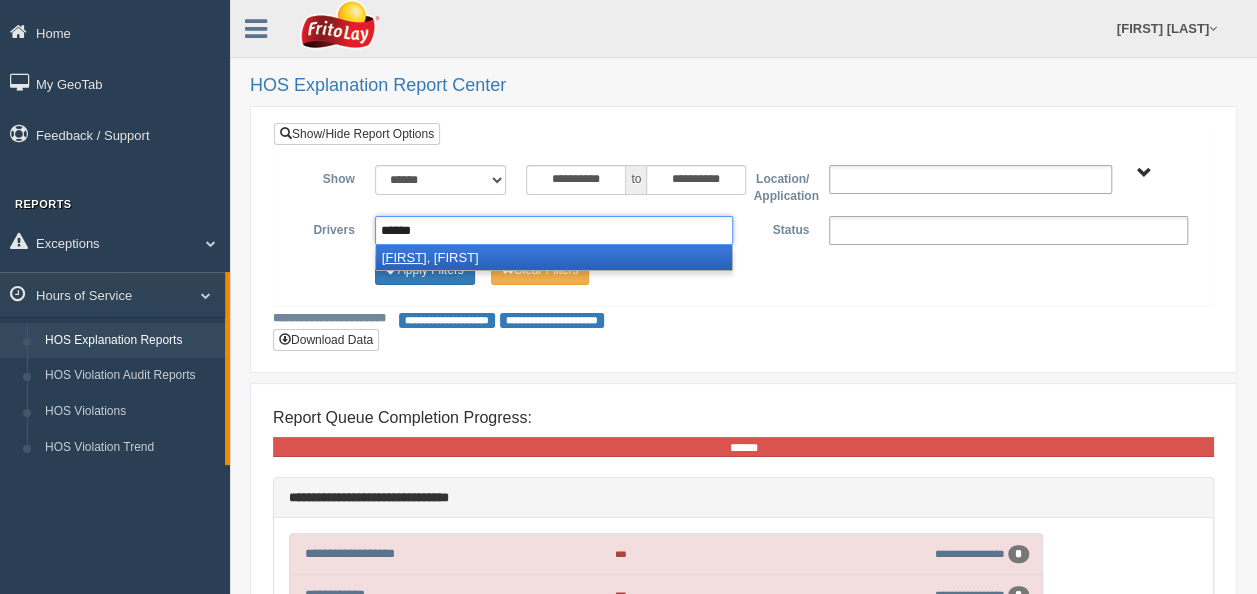 type on "******" 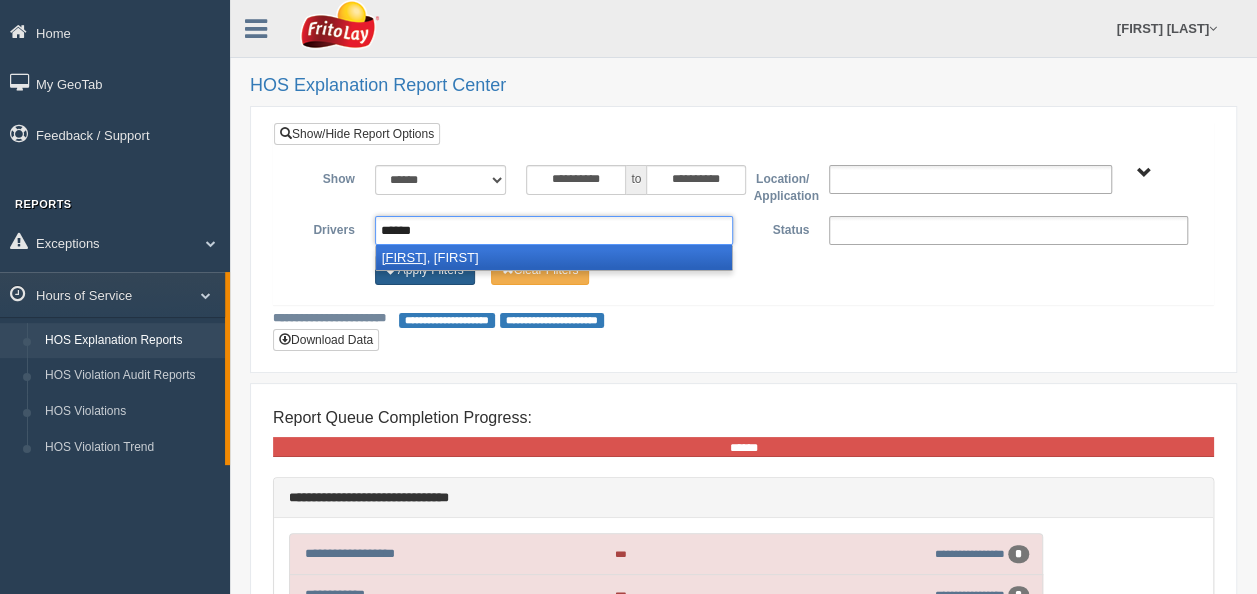 type 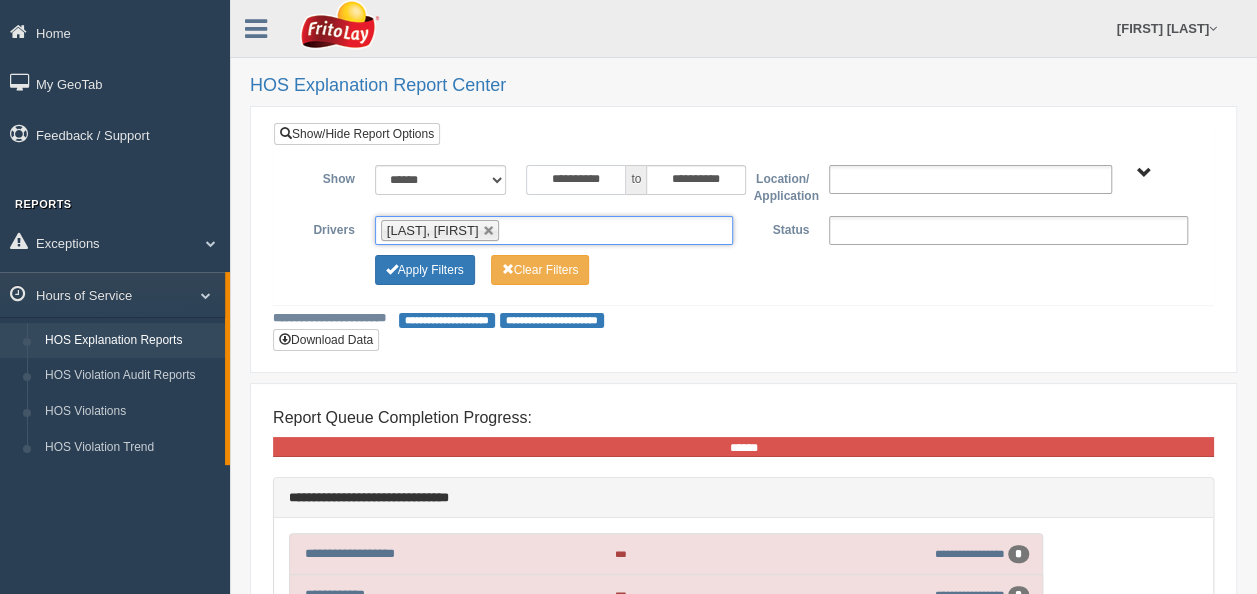 click on "**********" at bounding box center (576, 180) 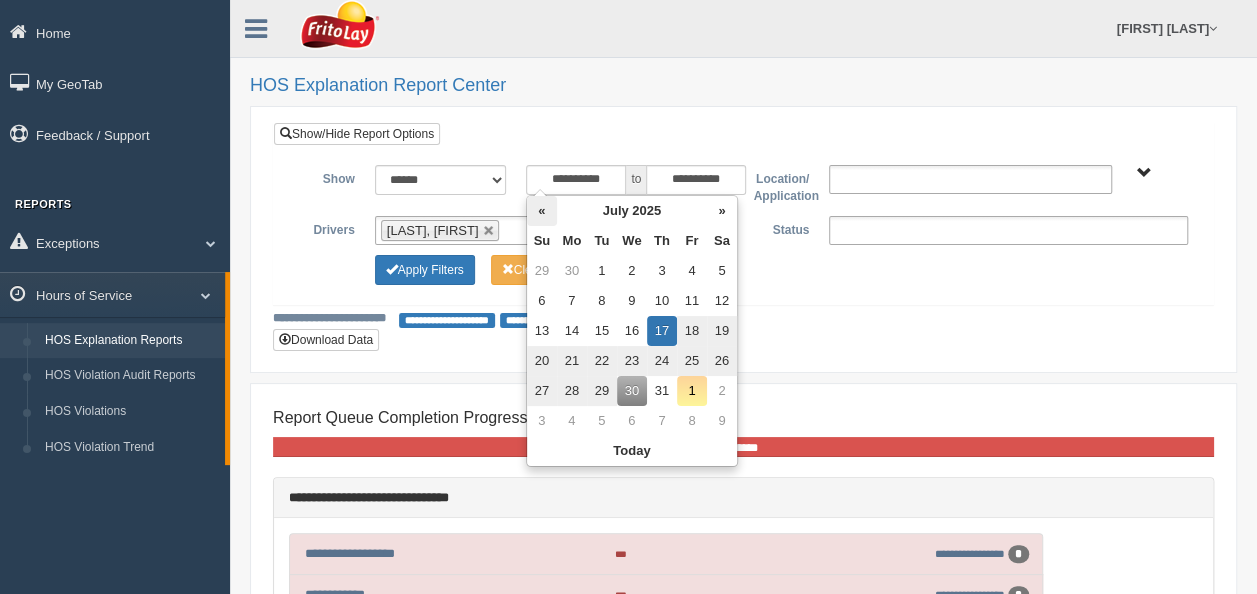 click on "«" at bounding box center (542, 211) 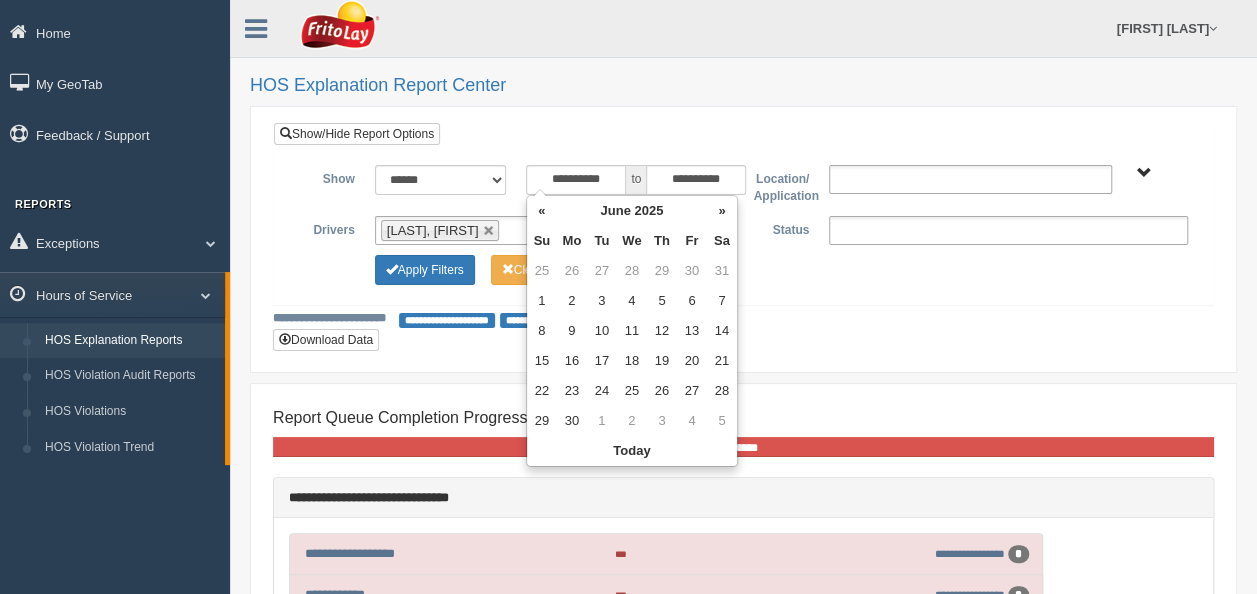 click on "«" at bounding box center (542, 211) 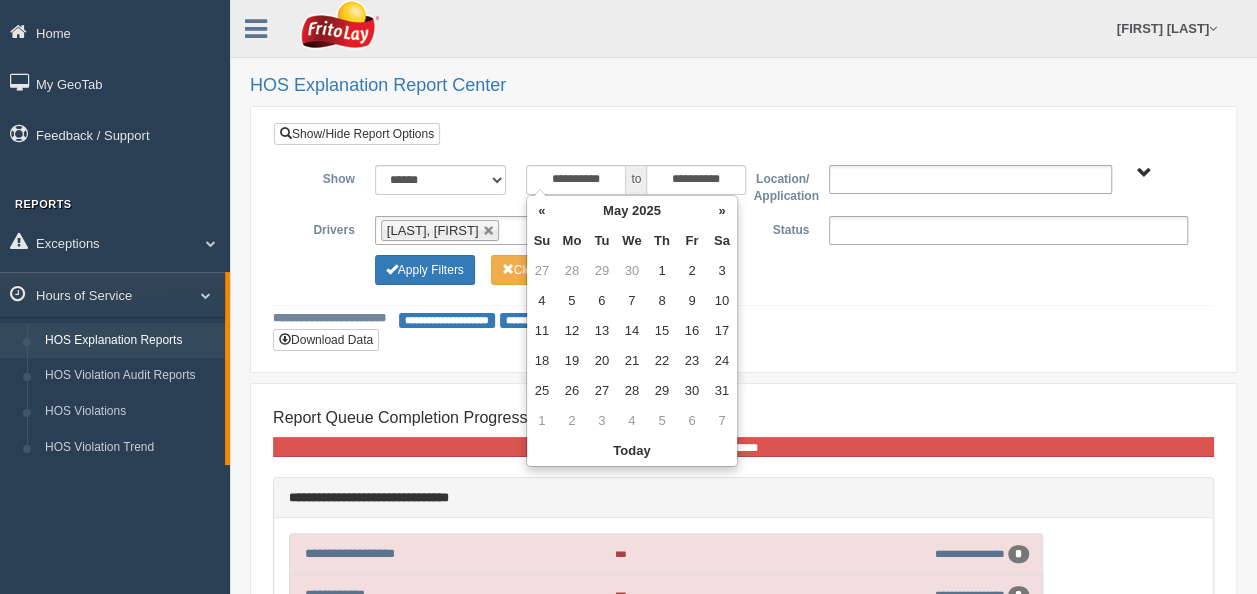 click on "«" at bounding box center [542, 211] 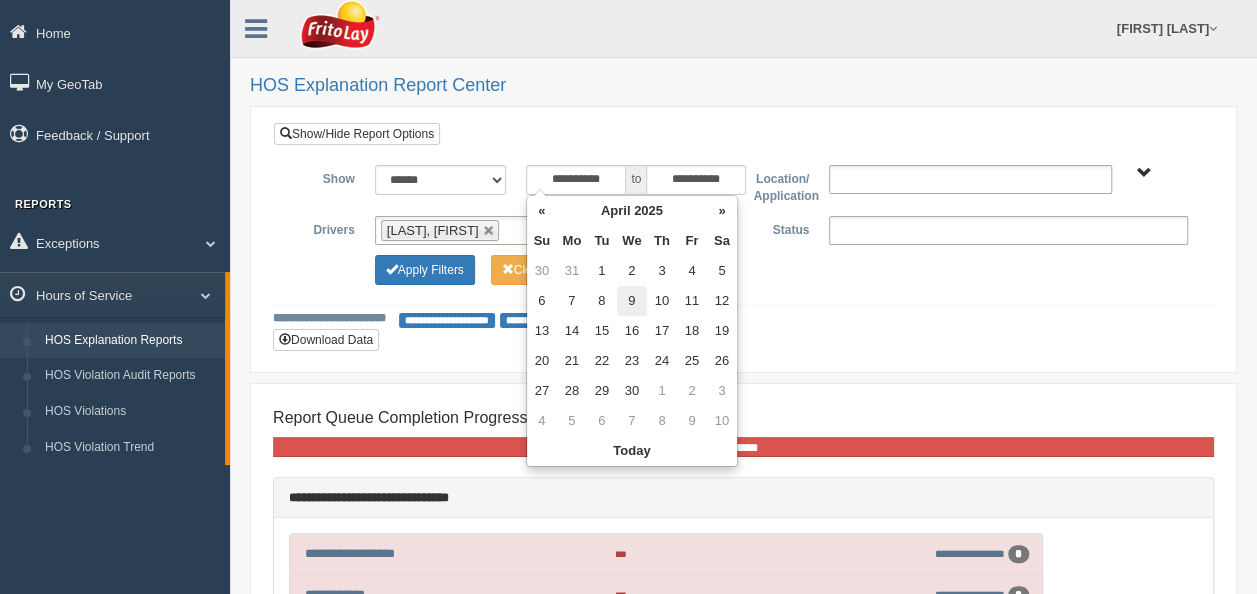 click on "9" at bounding box center [632, 301] 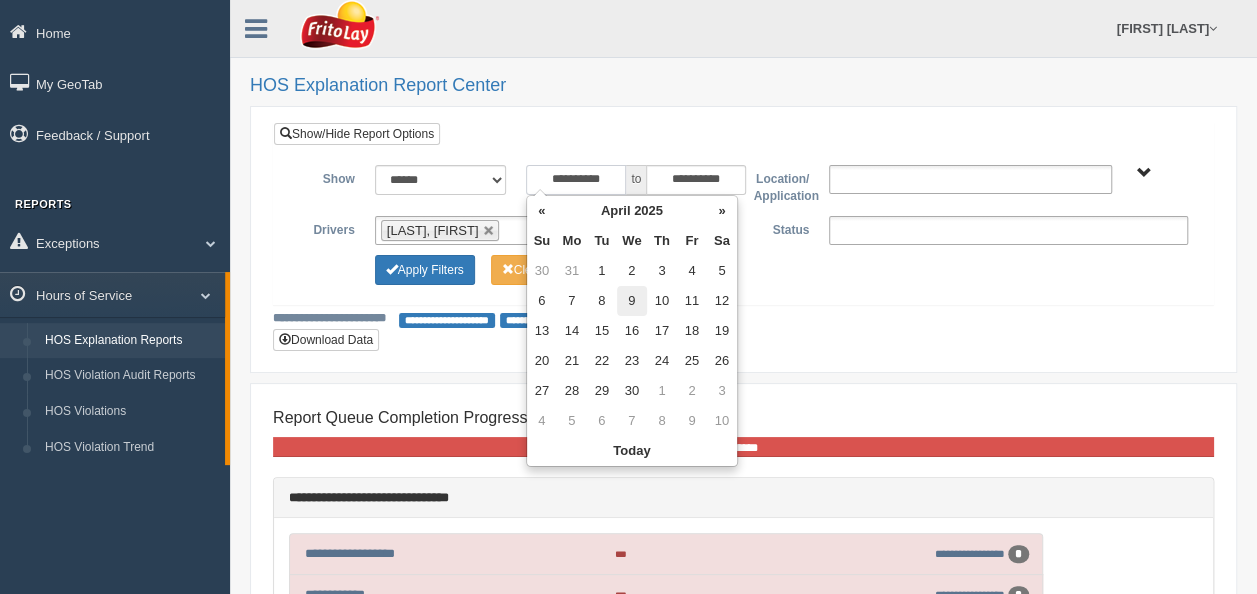 type on "**********" 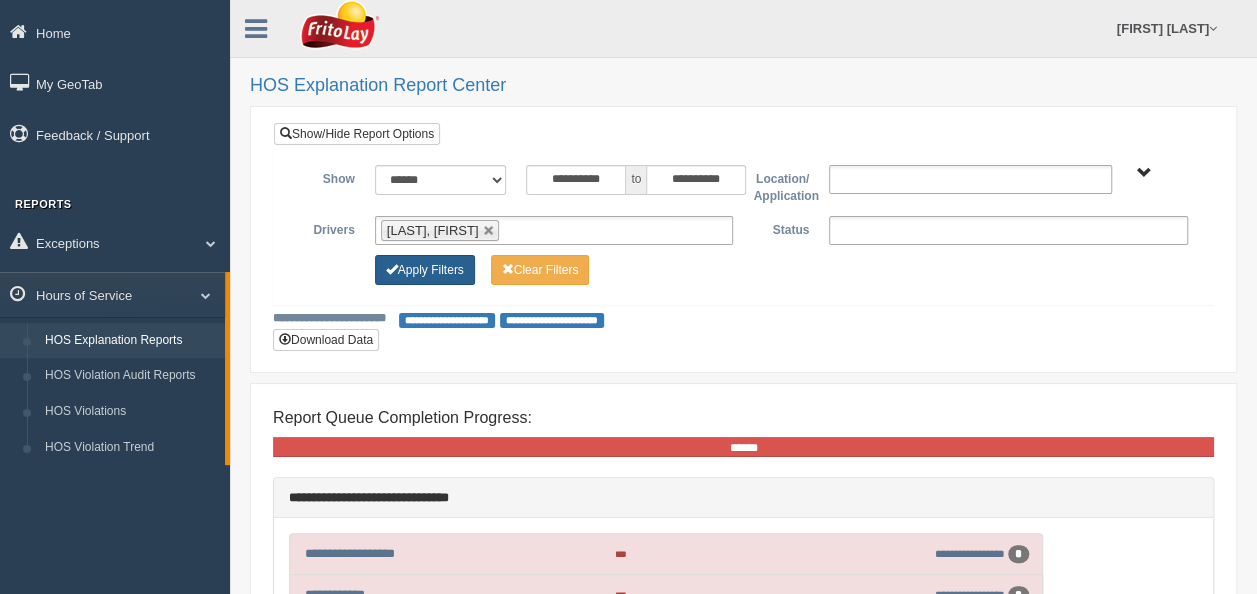 click on "Apply Filters" at bounding box center [425, 270] 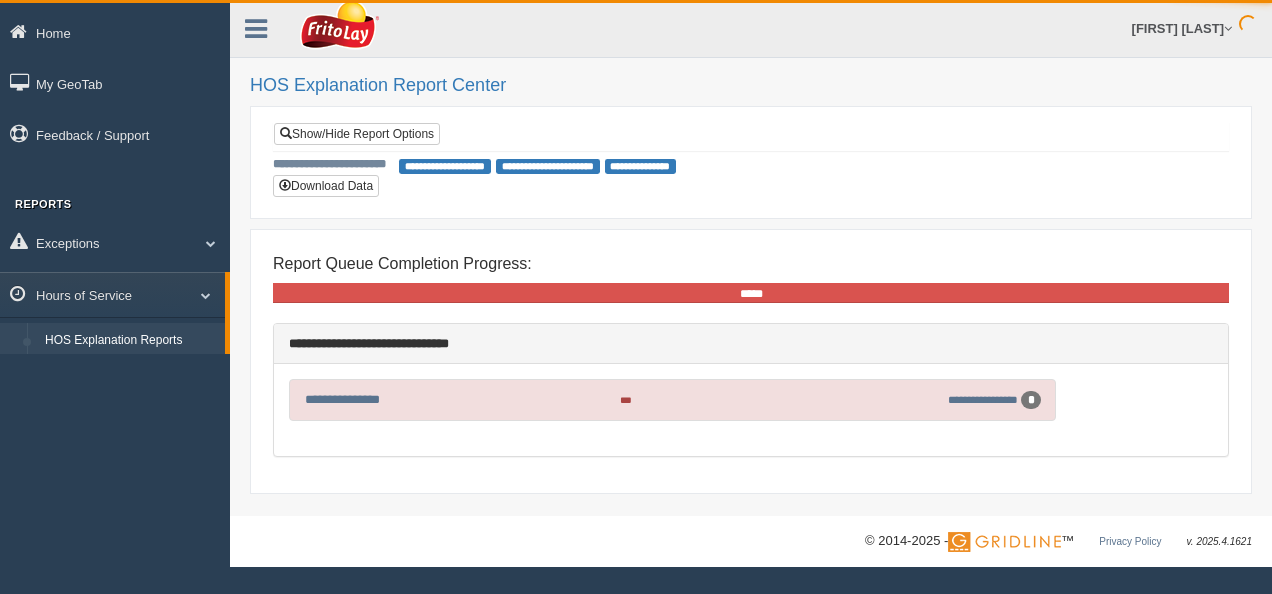scroll, scrollTop: 0, scrollLeft: 0, axis: both 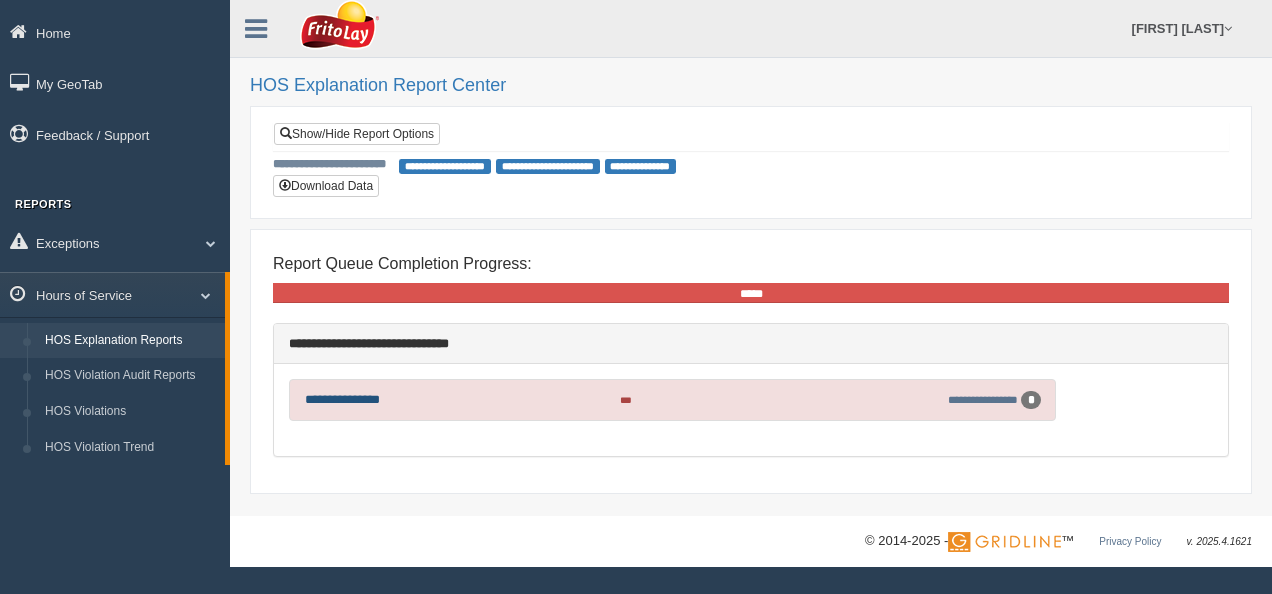 click on "**********" at bounding box center [342, 399] 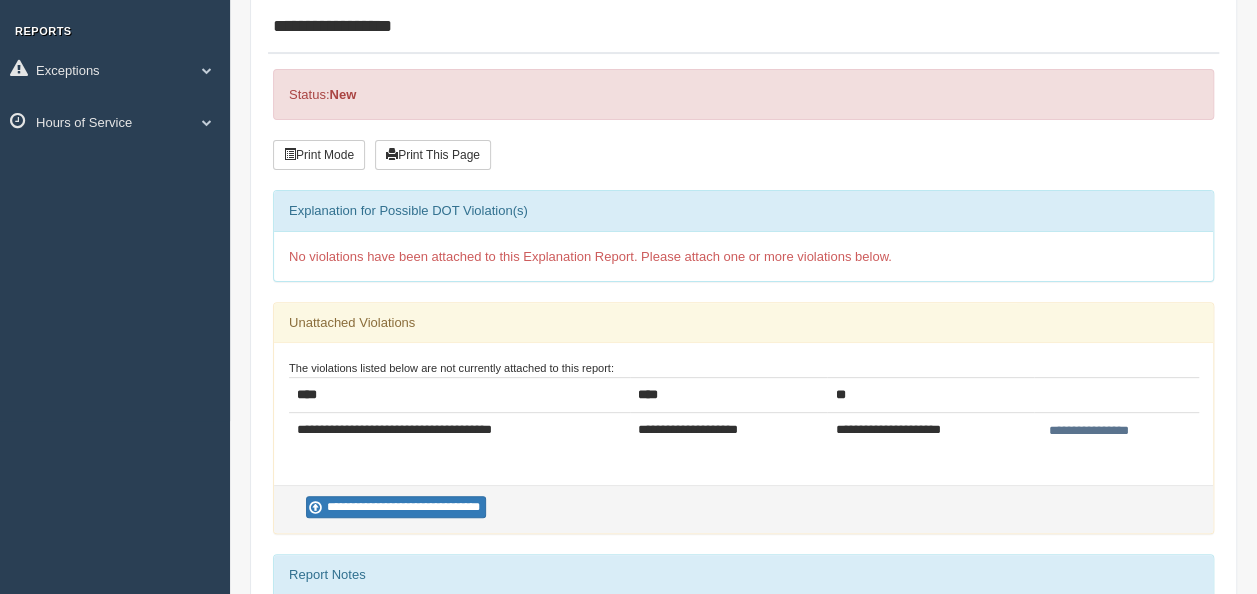 scroll, scrollTop: 200, scrollLeft: 0, axis: vertical 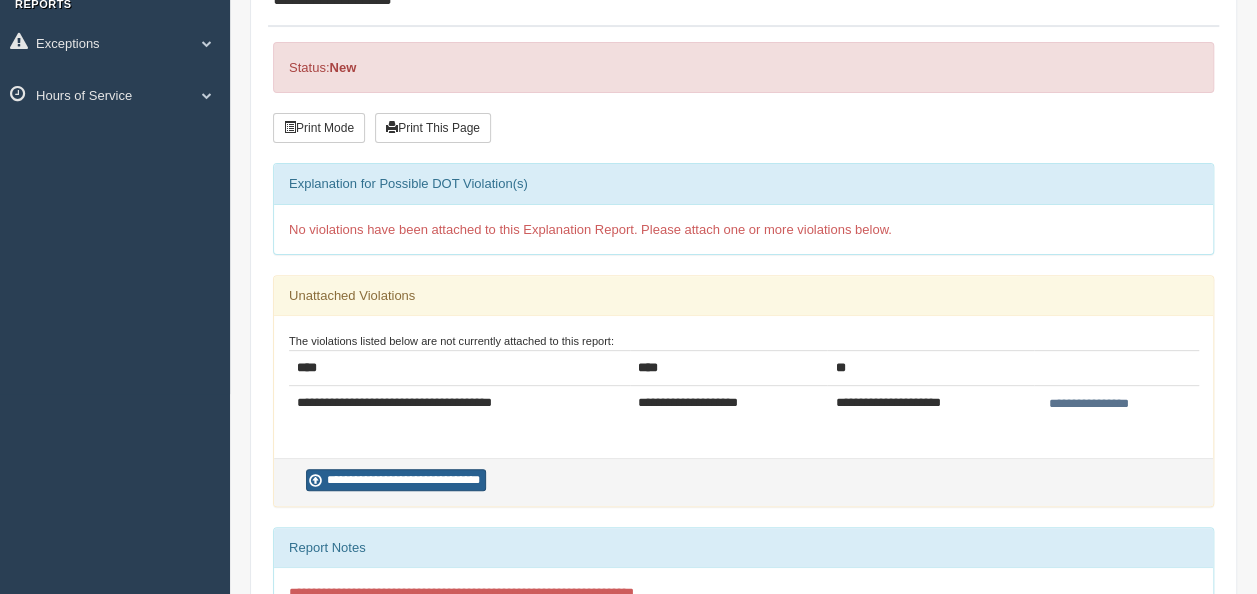 click on "**********" at bounding box center [396, 480] 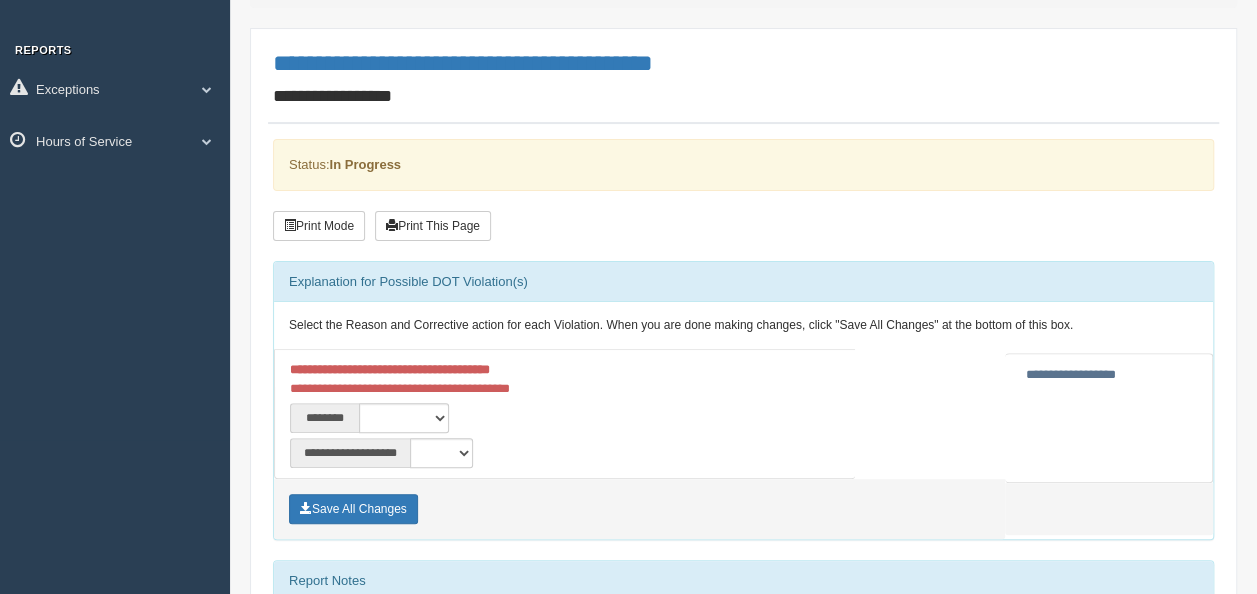 scroll, scrollTop: 200, scrollLeft: 0, axis: vertical 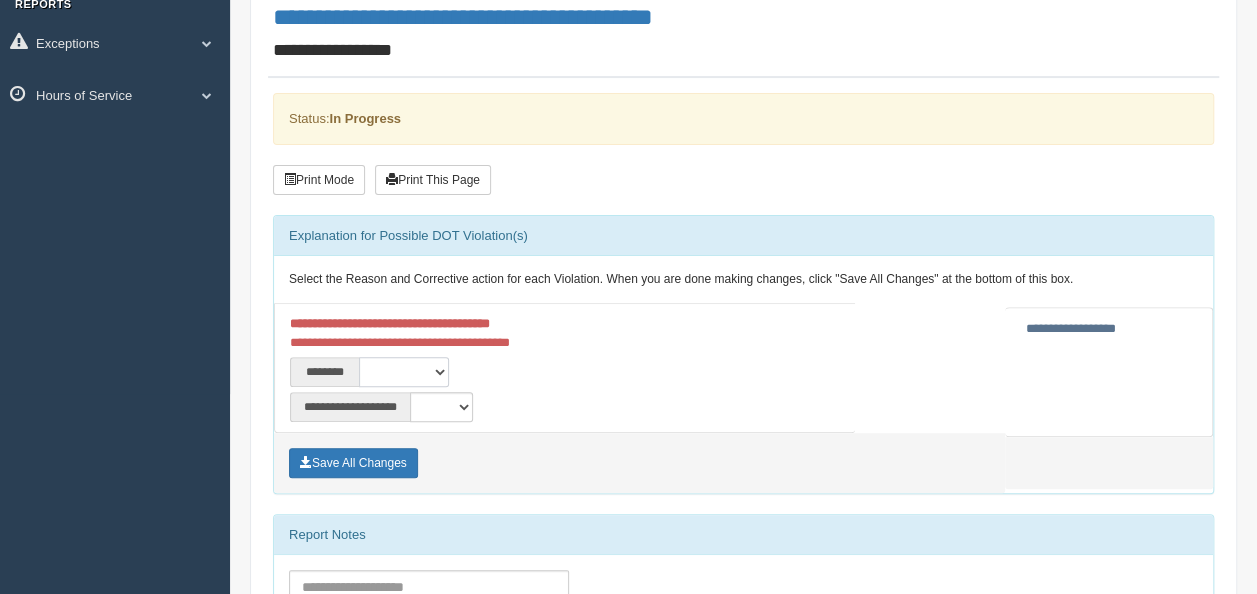 click on "**********" at bounding box center (404, 372) 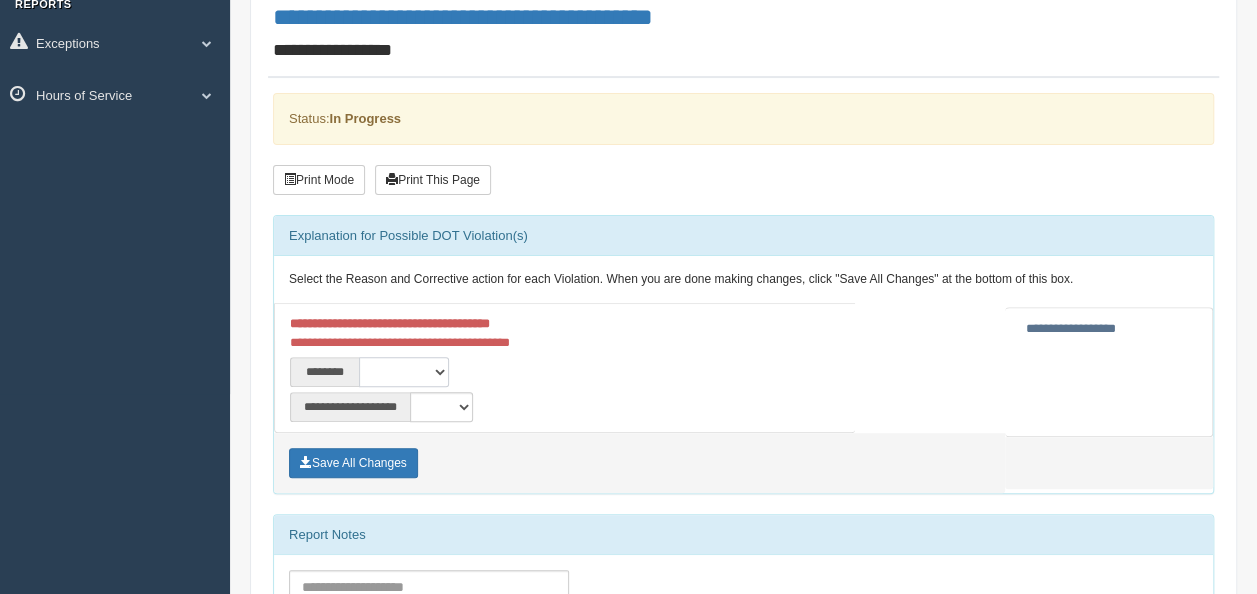 select on "****" 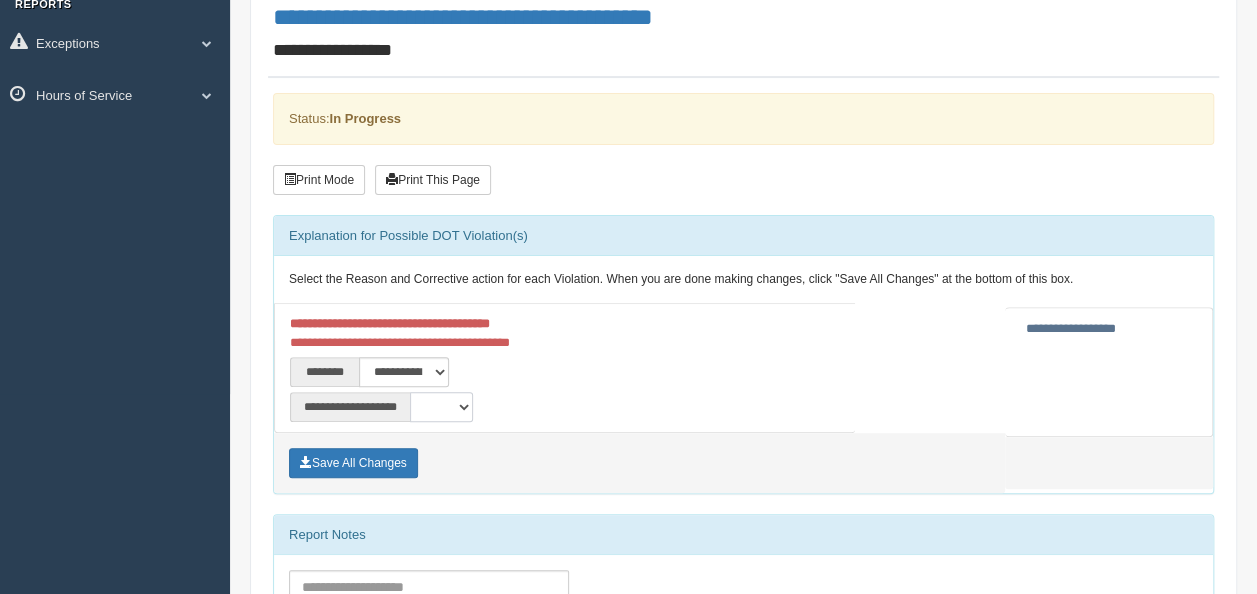 click on "**********" at bounding box center (441, 407) 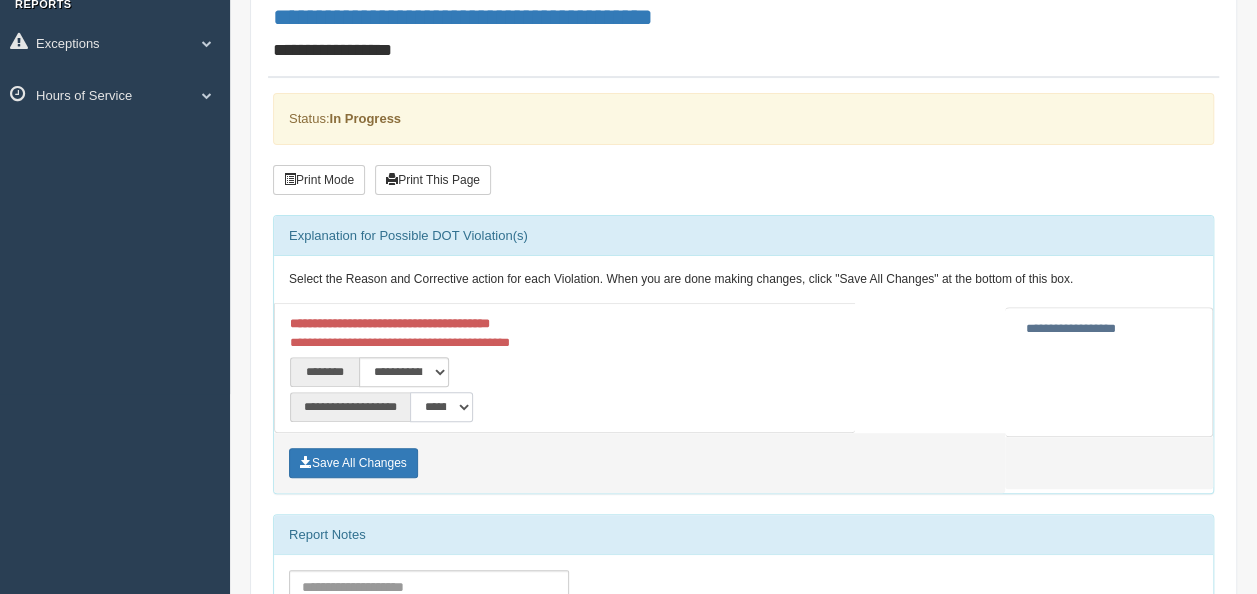 scroll, scrollTop: 300, scrollLeft: 0, axis: vertical 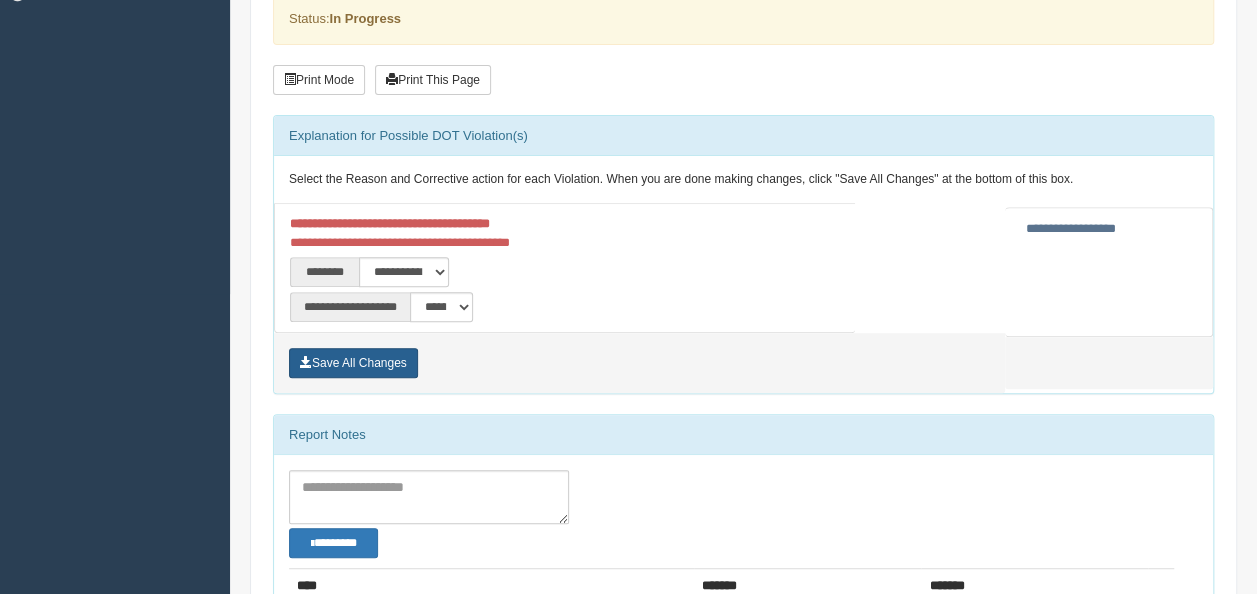 click on "Save All Changes" at bounding box center [353, 363] 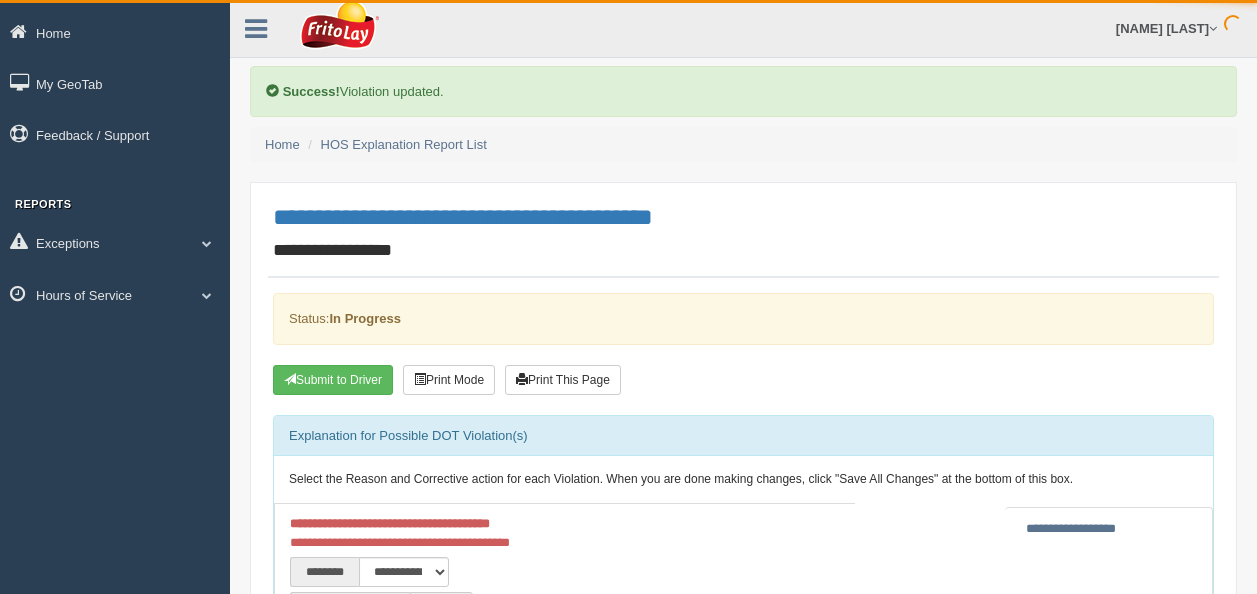 scroll, scrollTop: 0, scrollLeft: 0, axis: both 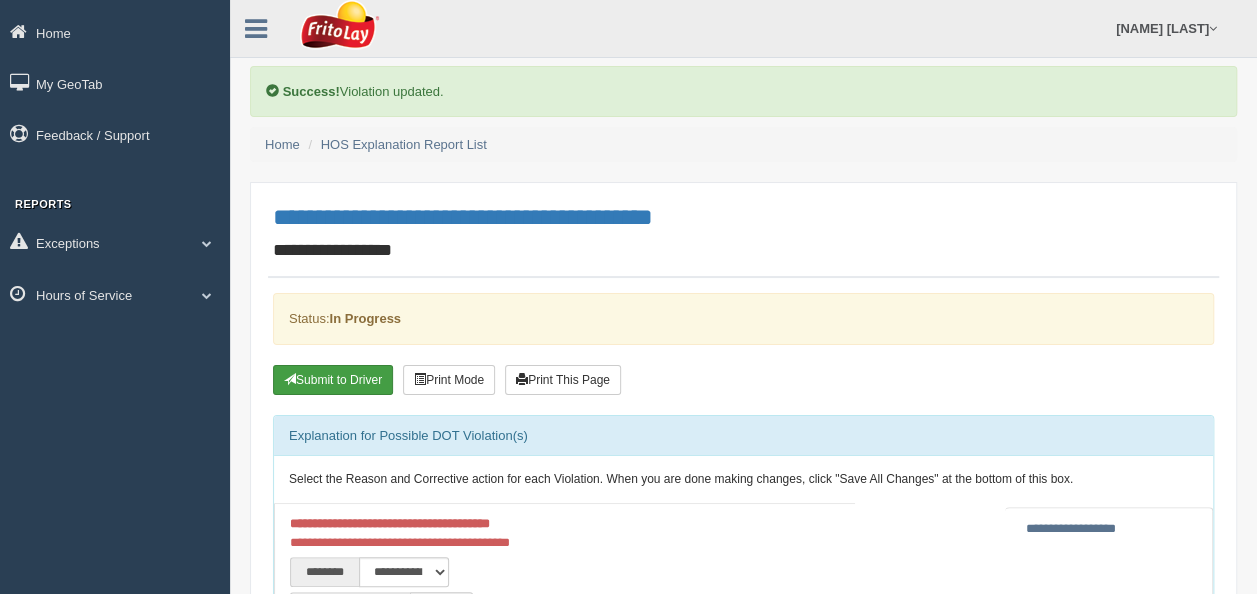 click on "Submit to Driver" at bounding box center [333, 380] 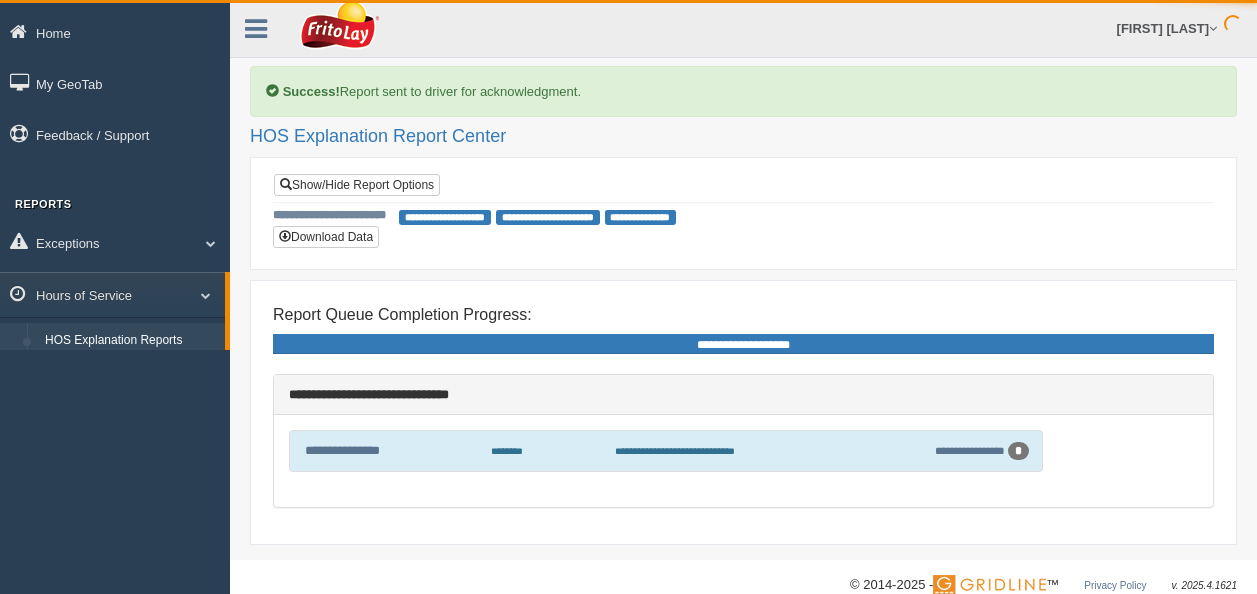 scroll, scrollTop: 0, scrollLeft: 0, axis: both 